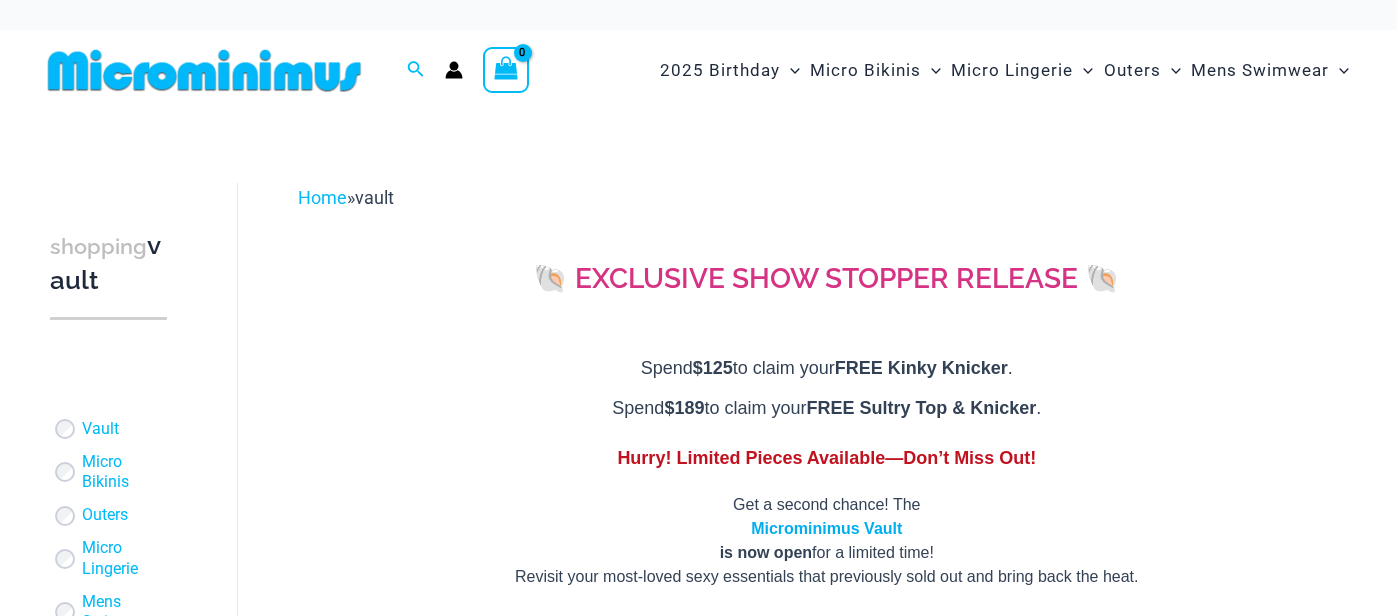 scroll, scrollTop: 0, scrollLeft: 0, axis: both 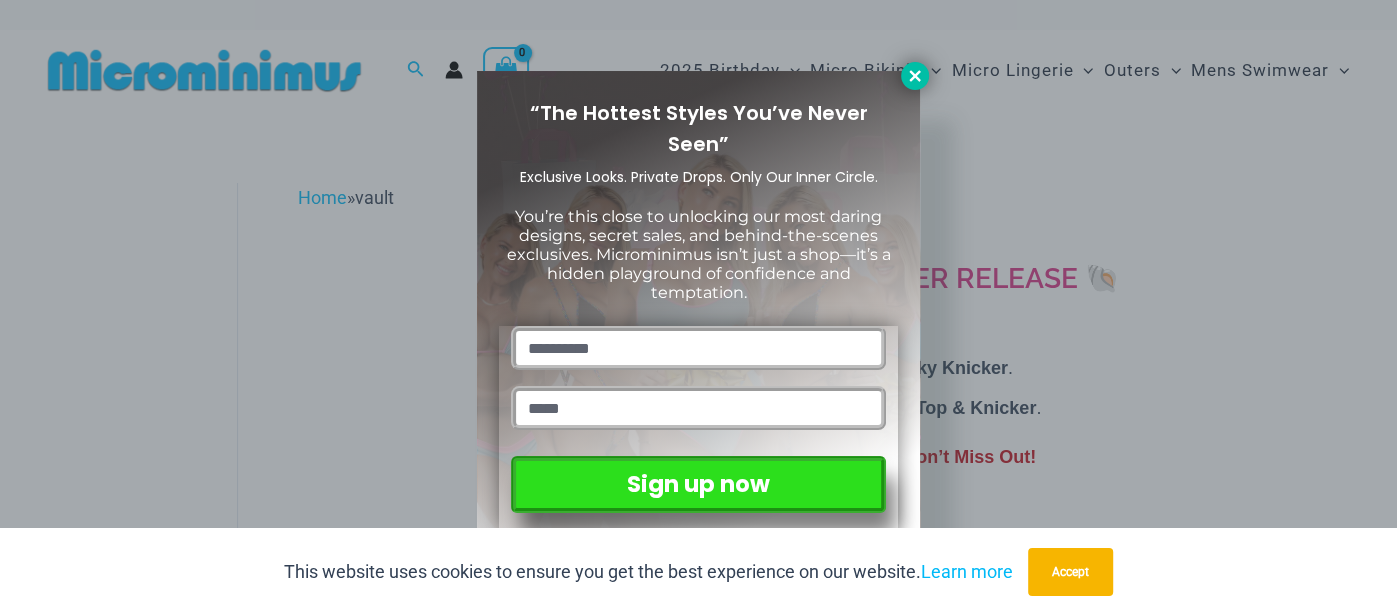 click 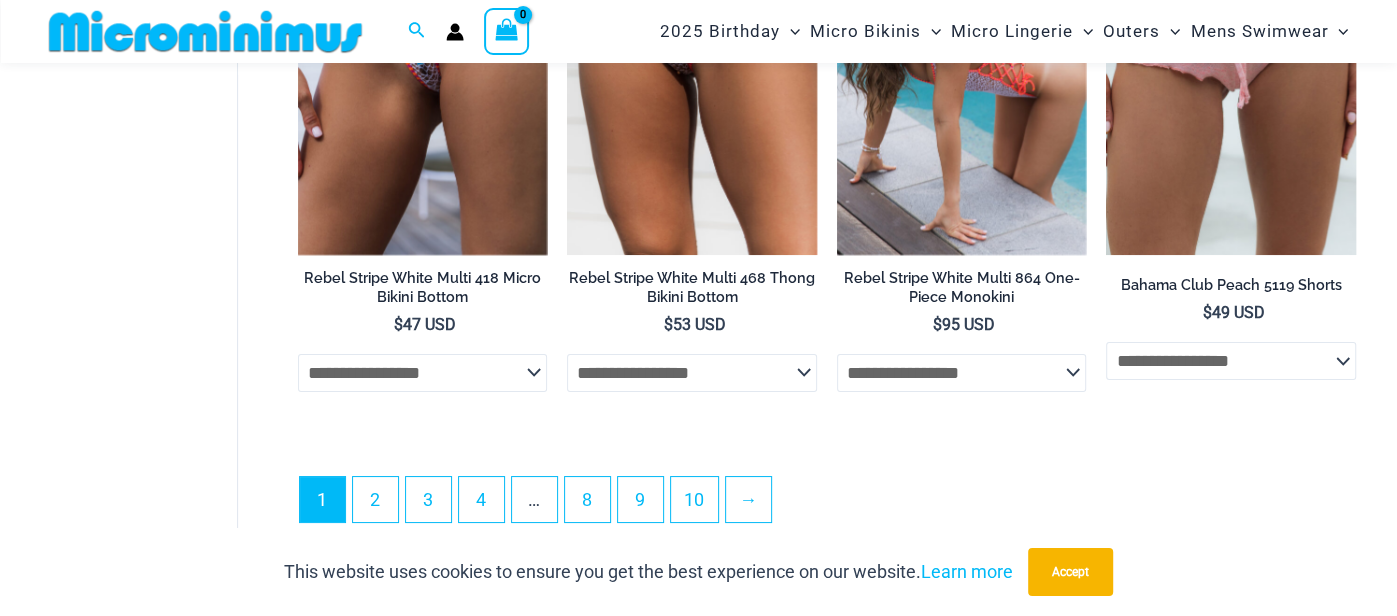 scroll, scrollTop: 4985, scrollLeft: 0, axis: vertical 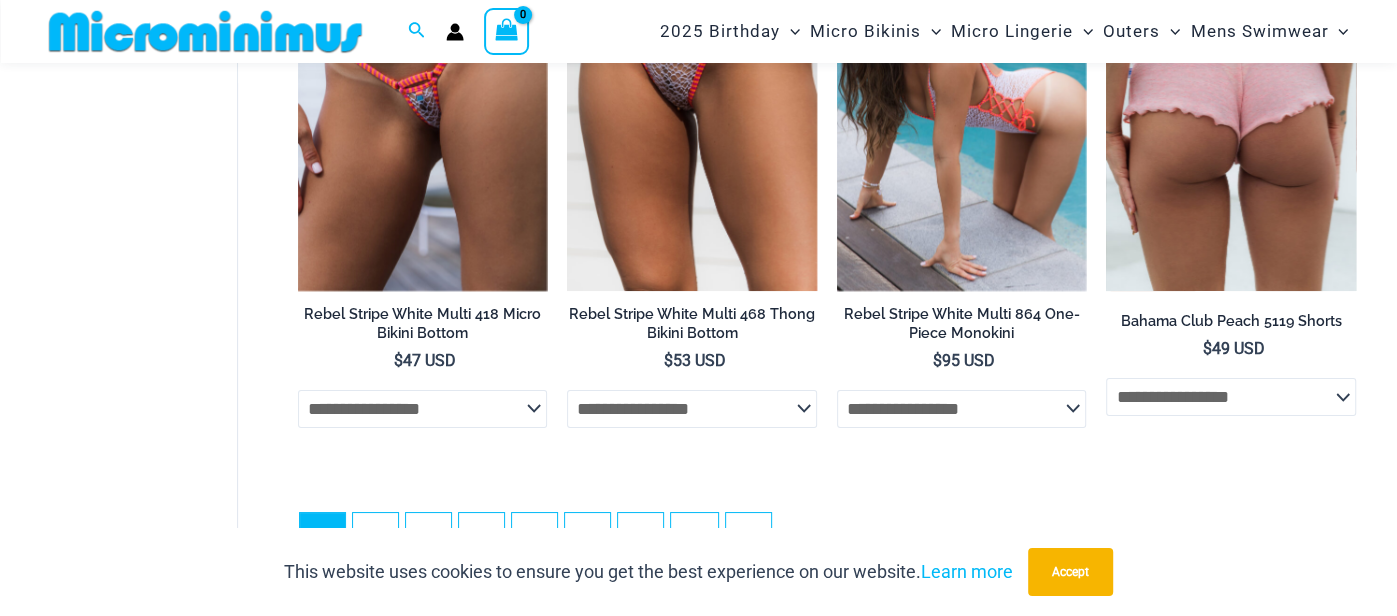 click on "**********" 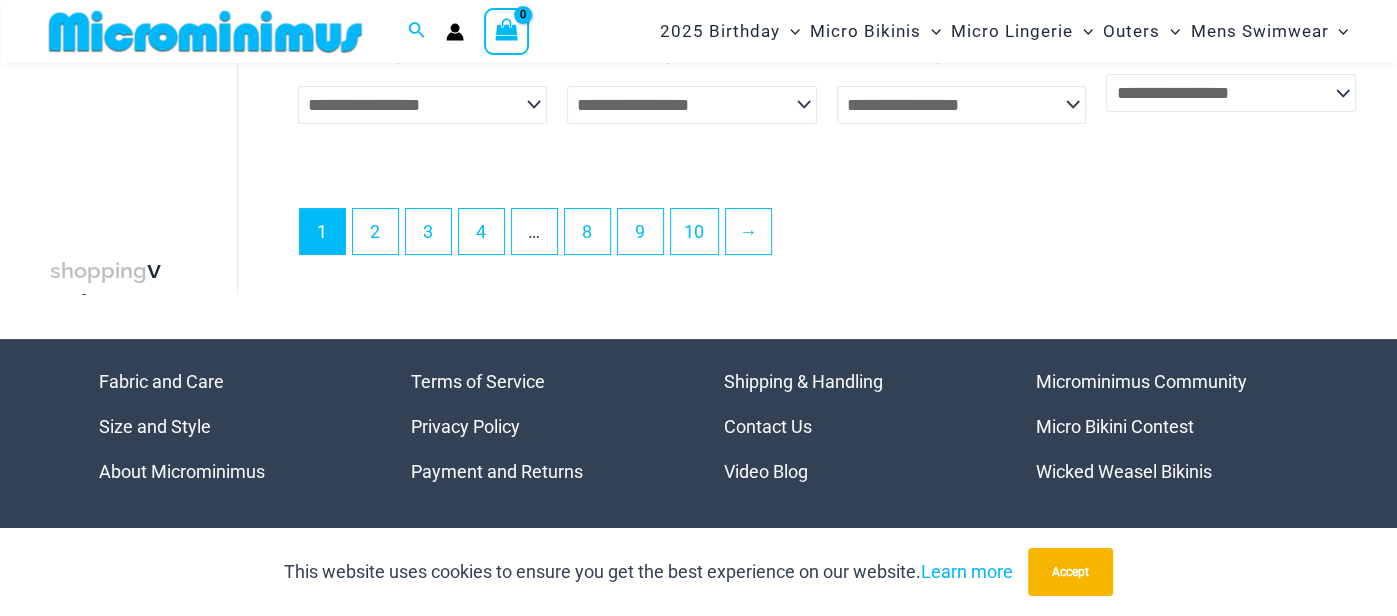 scroll, scrollTop: 5293, scrollLeft: 0, axis: vertical 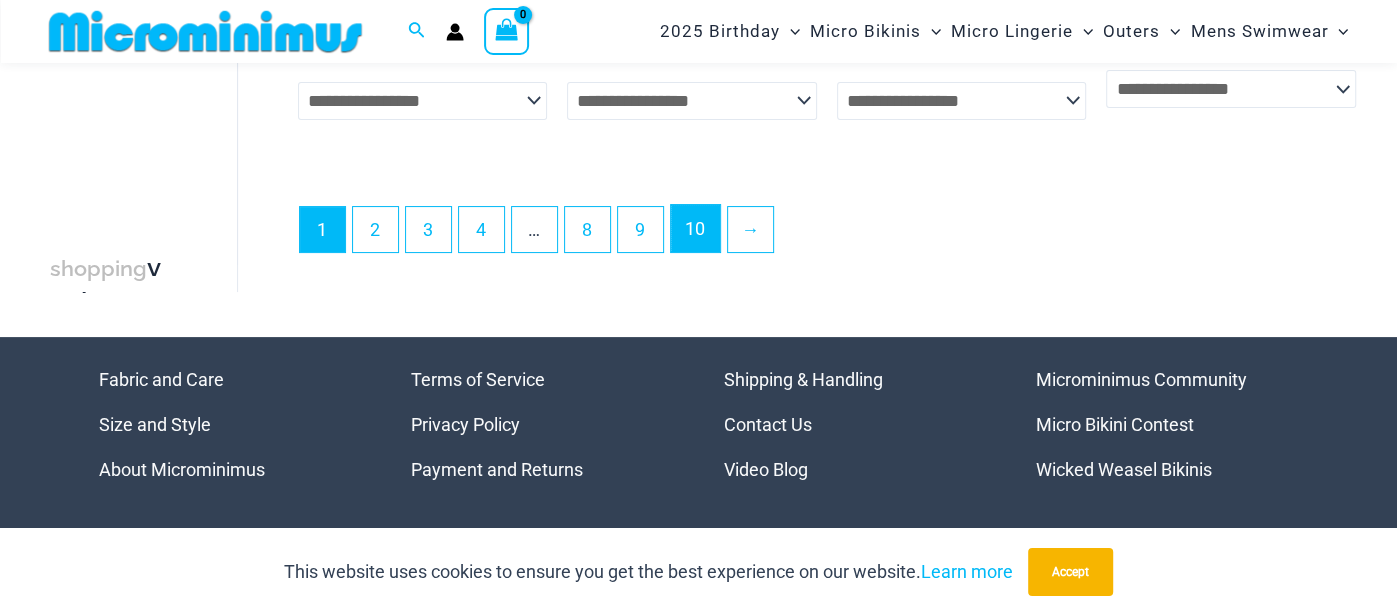 click on "10" at bounding box center (695, 228) 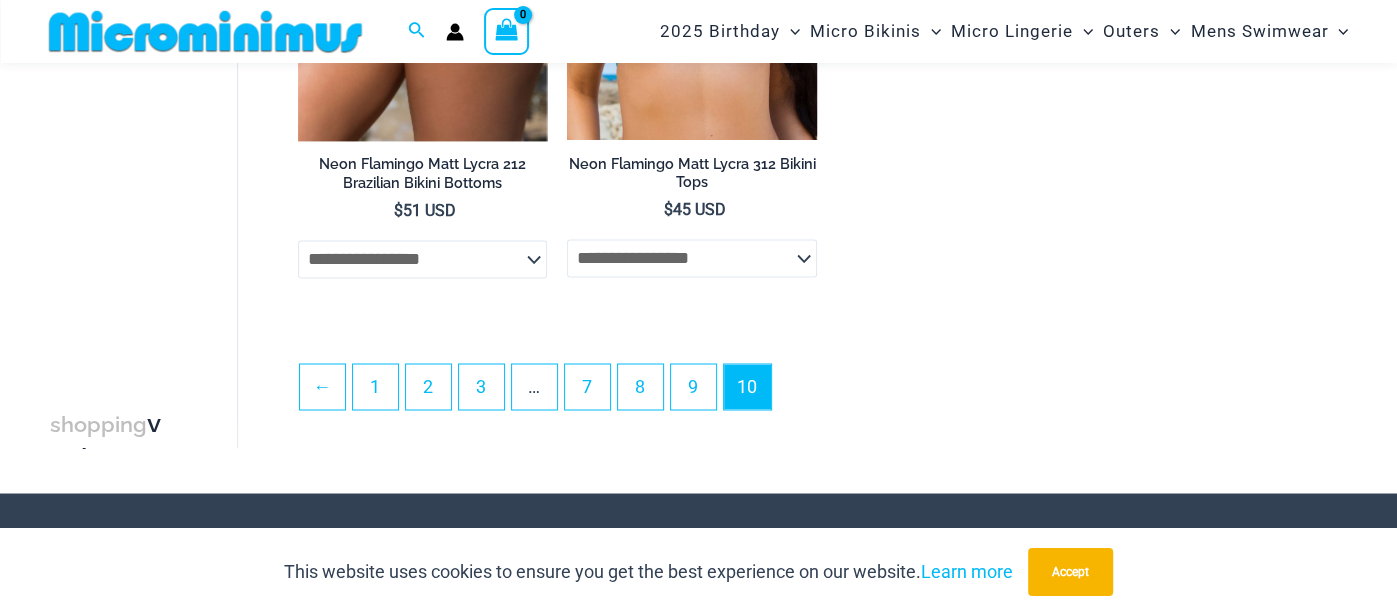 scroll, scrollTop: 2226, scrollLeft: 0, axis: vertical 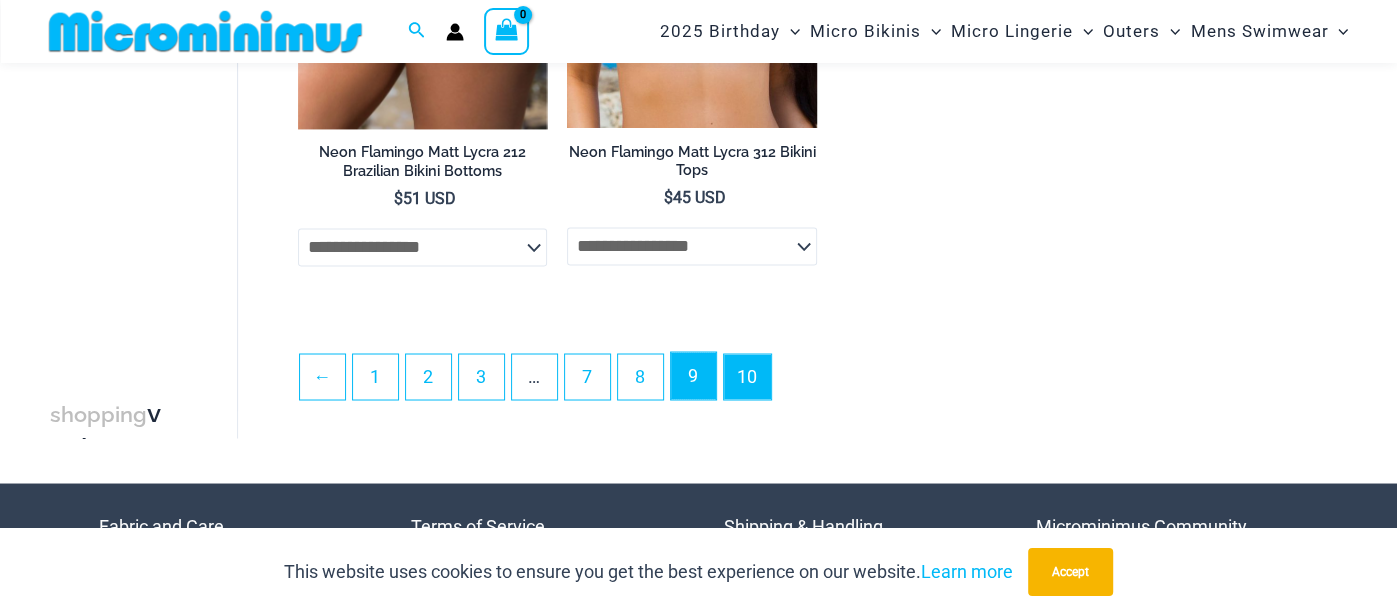 click on "9" at bounding box center [693, 375] 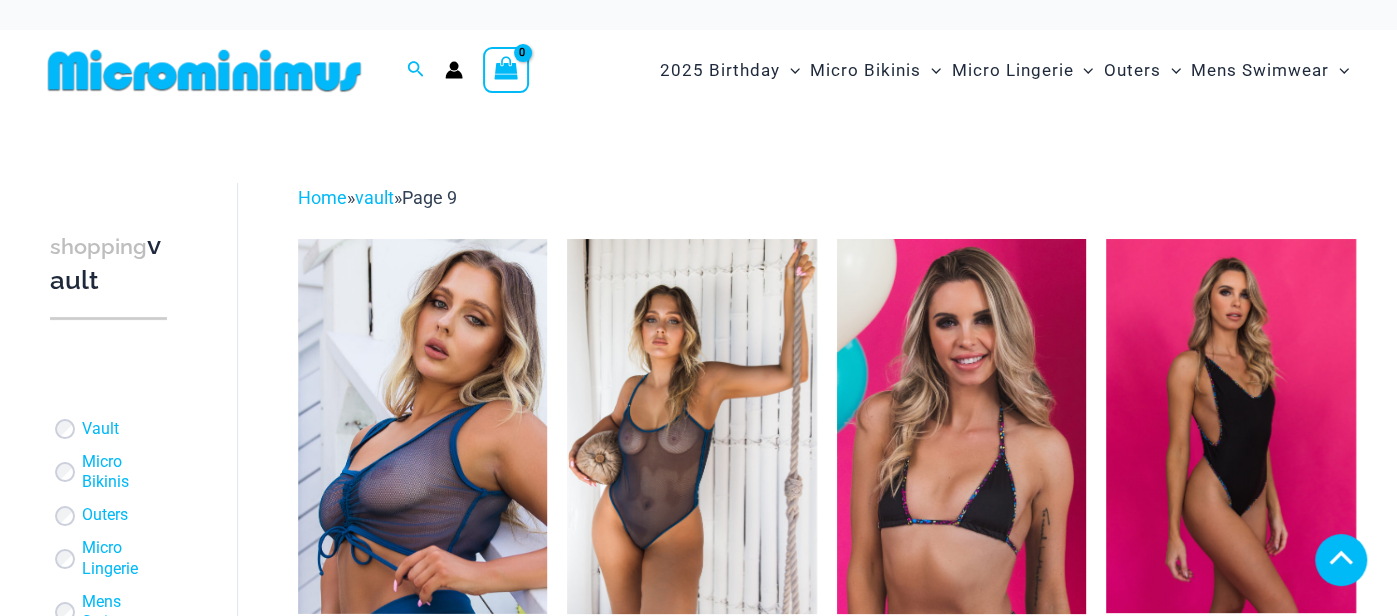 scroll, scrollTop: 392, scrollLeft: 0, axis: vertical 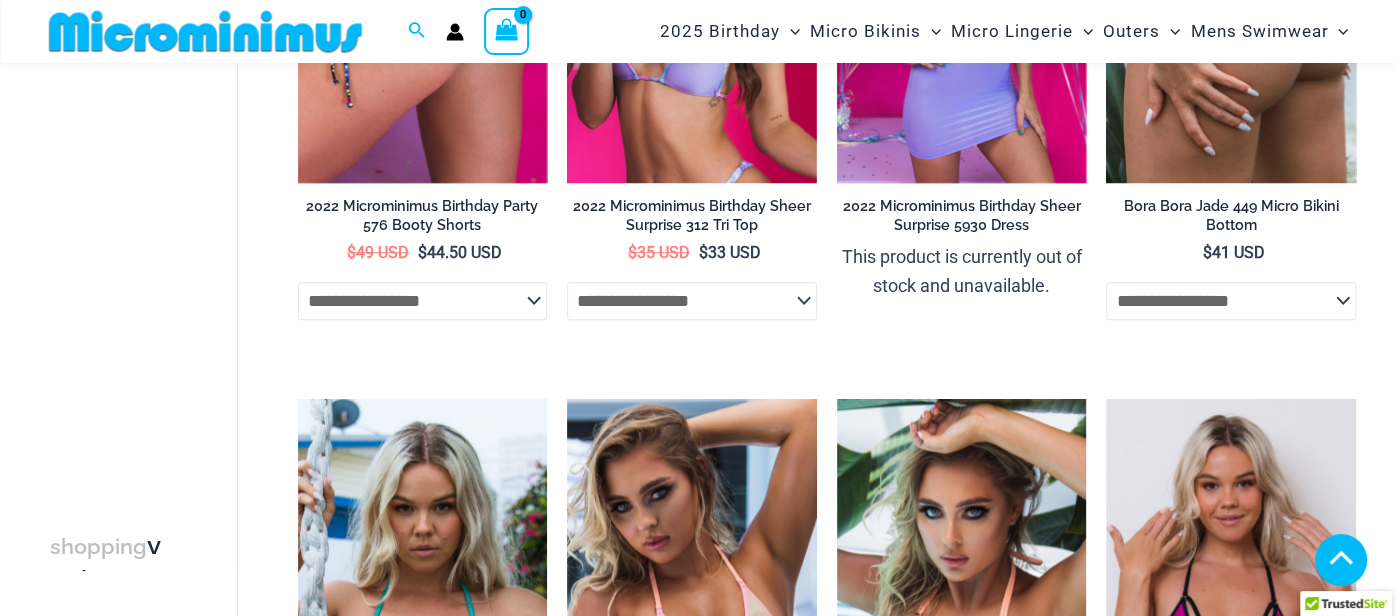 click on "8" at bounding box center [693, 3908] 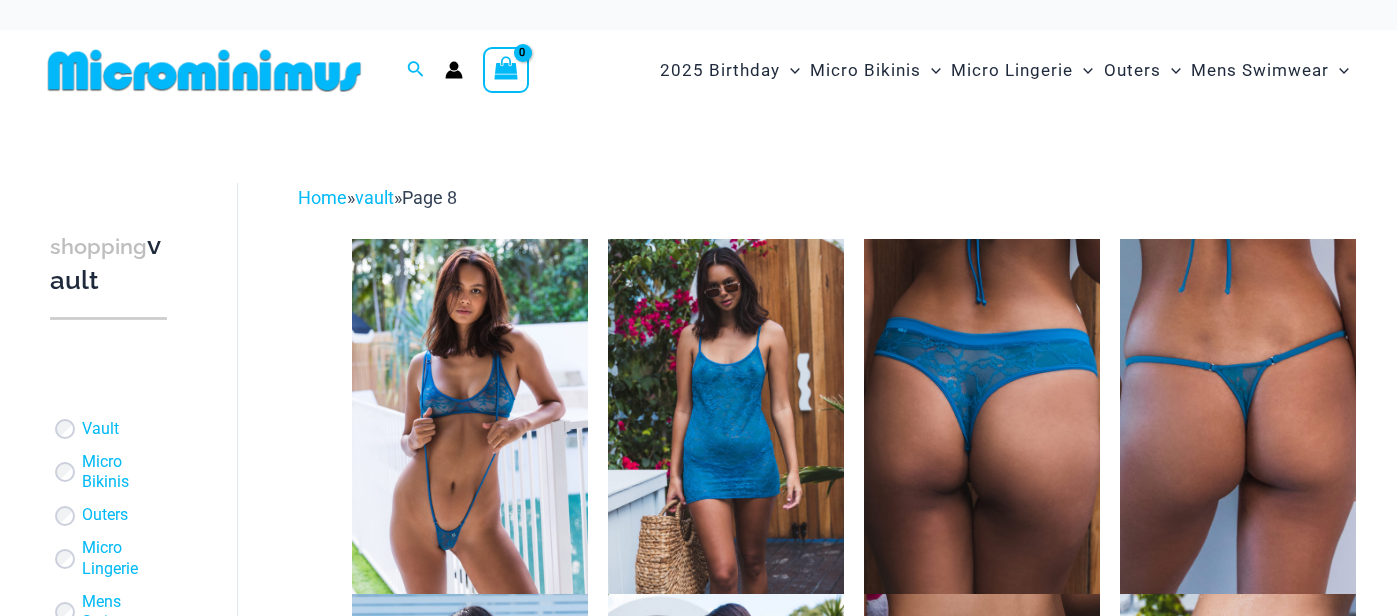 scroll, scrollTop: 0, scrollLeft: 0, axis: both 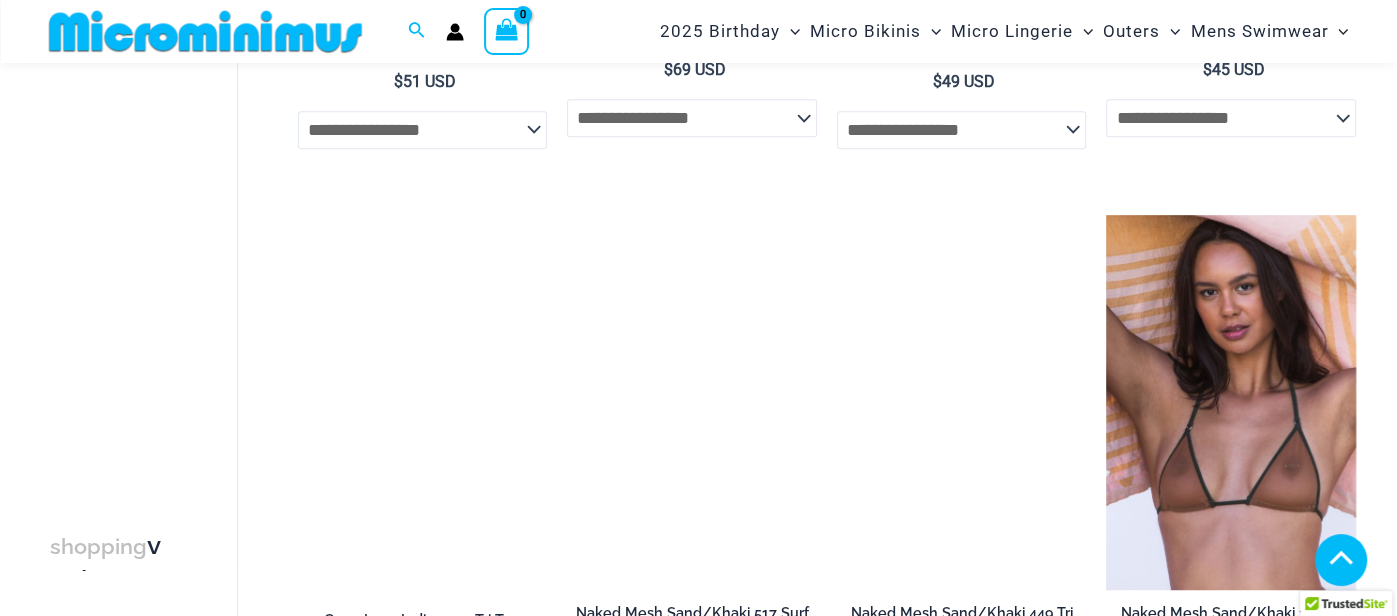 select 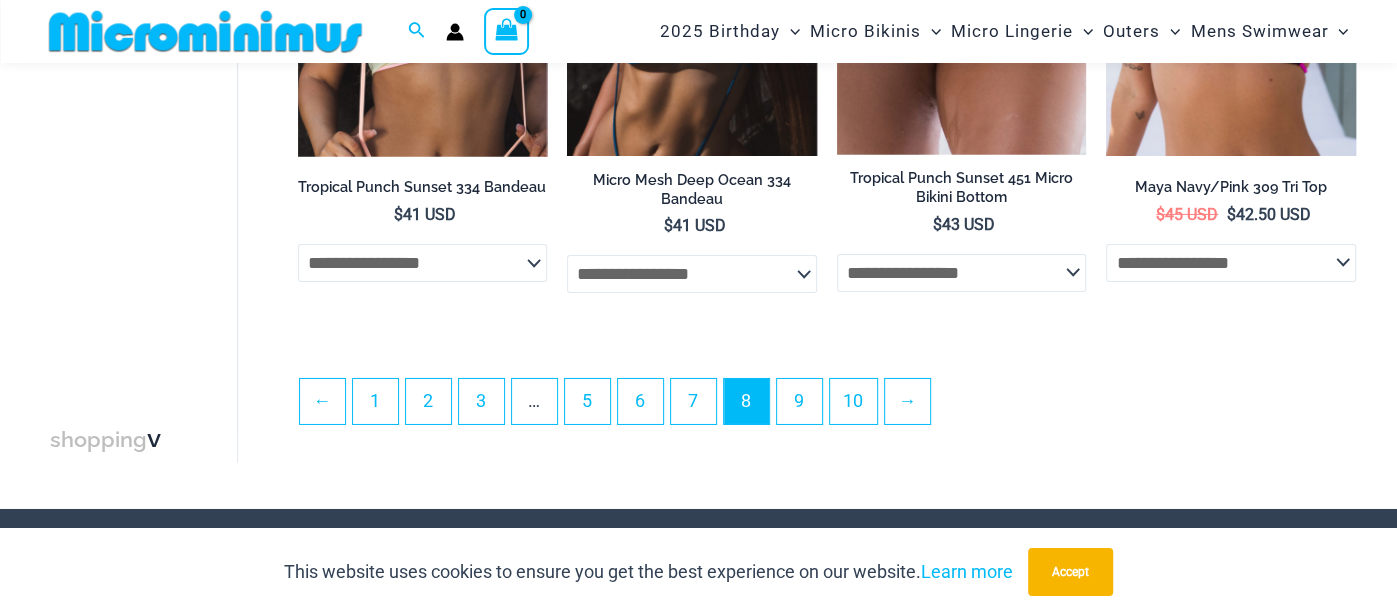 scroll, scrollTop: 4467, scrollLeft: 0, axis: vertical 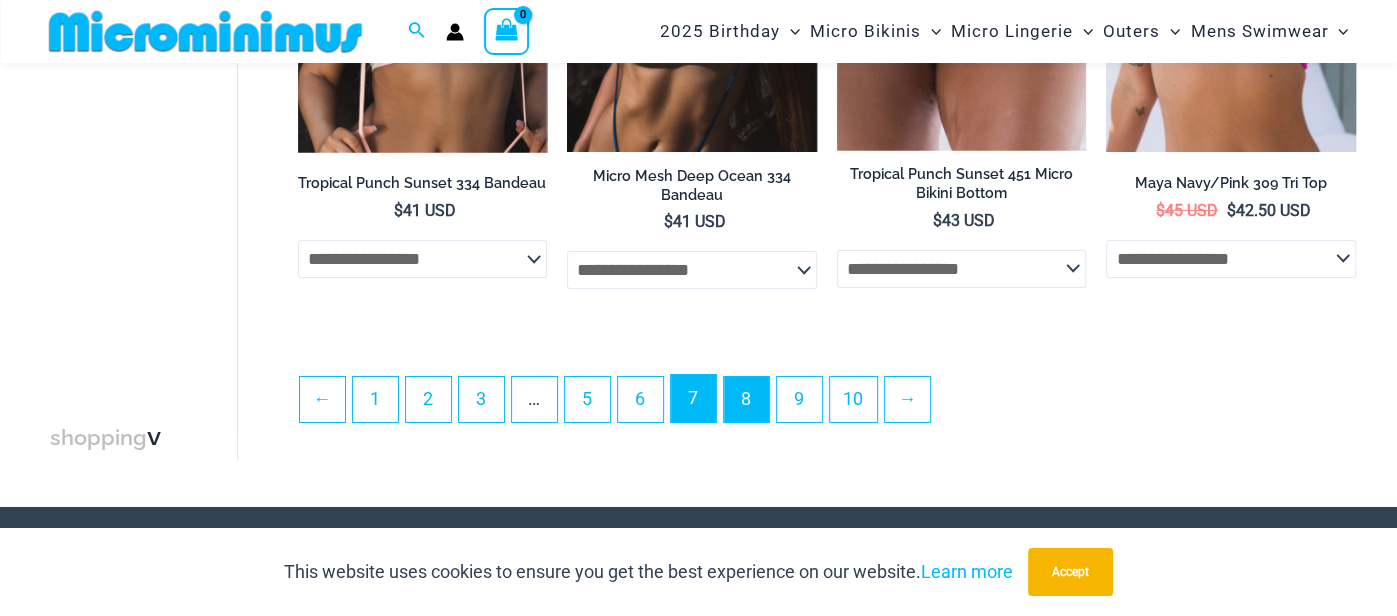 click on "7" at bounding box center [693, 398] 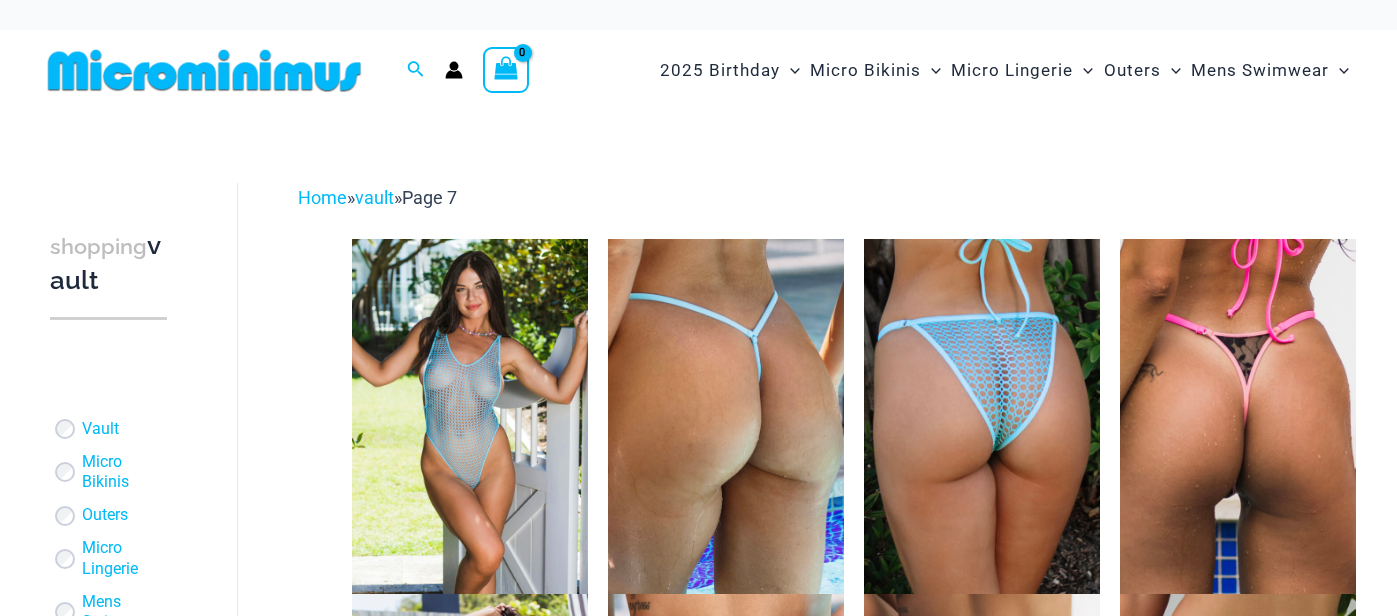 scroll, scrollTop: 0, scrollLeft: 0, axis: both 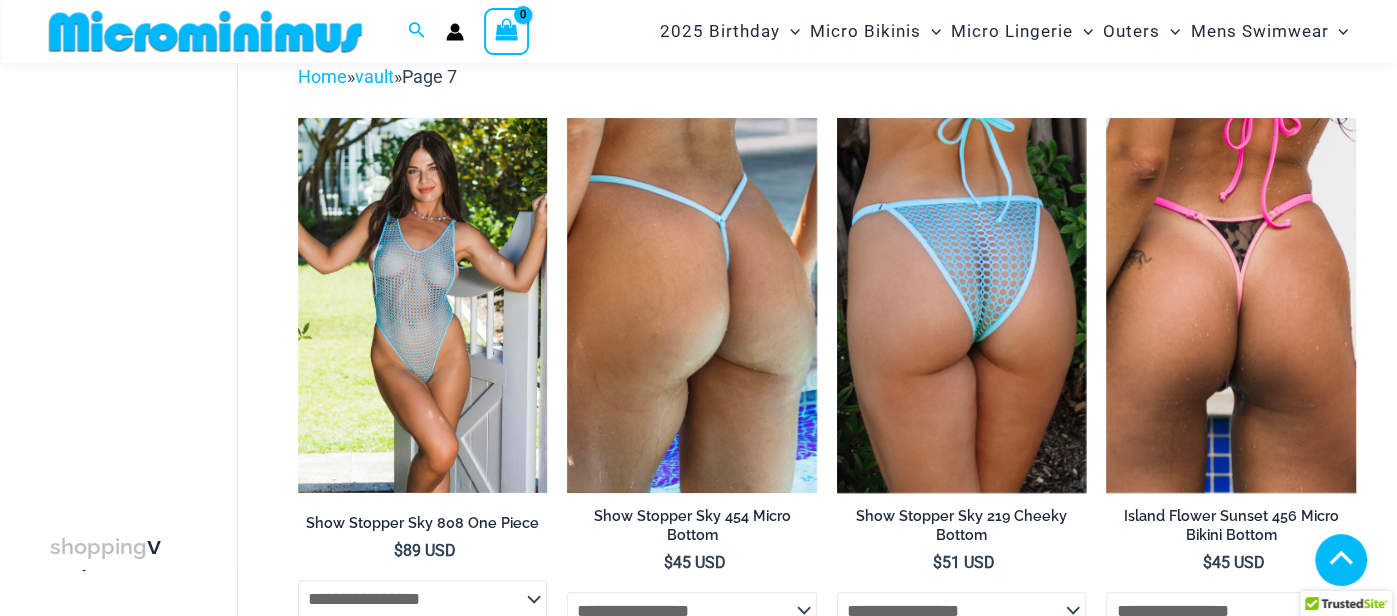 click on "6" at bounding box center (640, 4773) 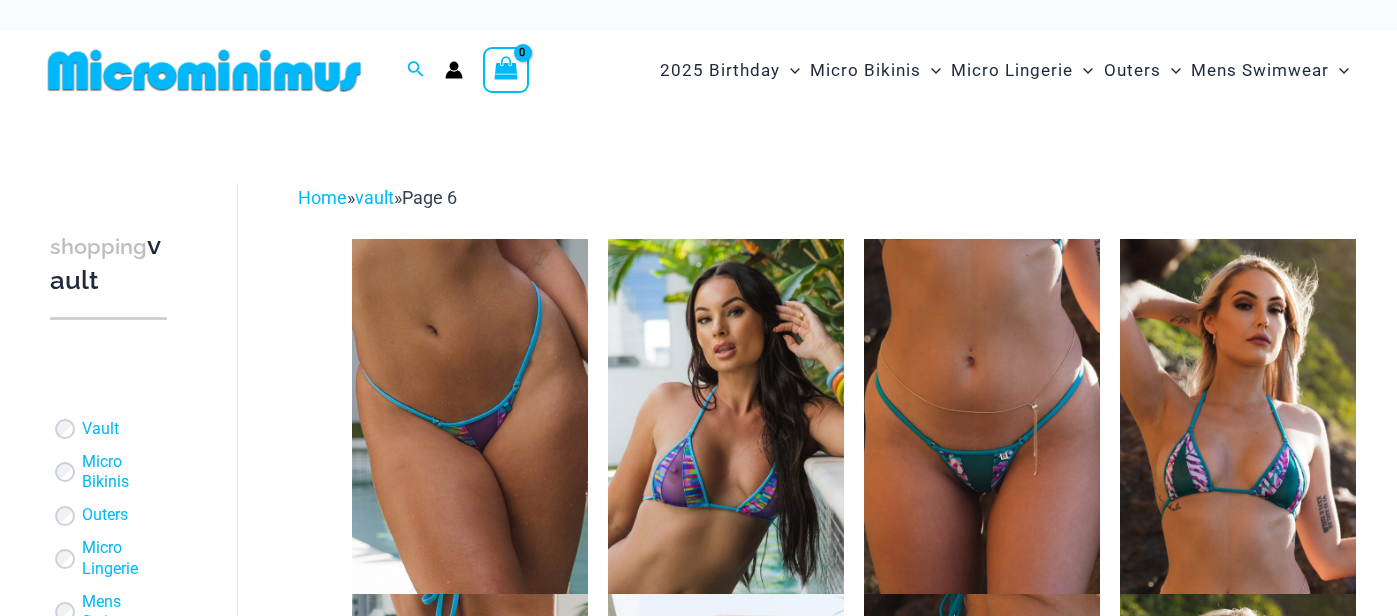 scroll, scrollTop: 0, scrollLeft: 0, axis: both 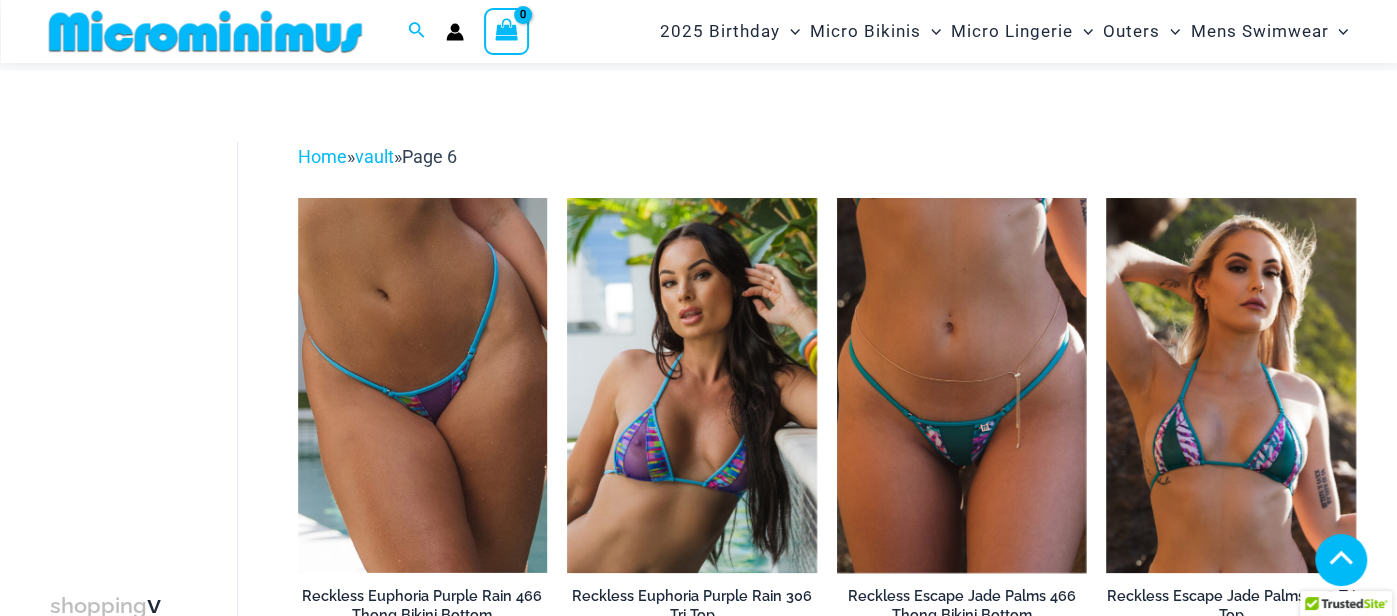 click on "**********" 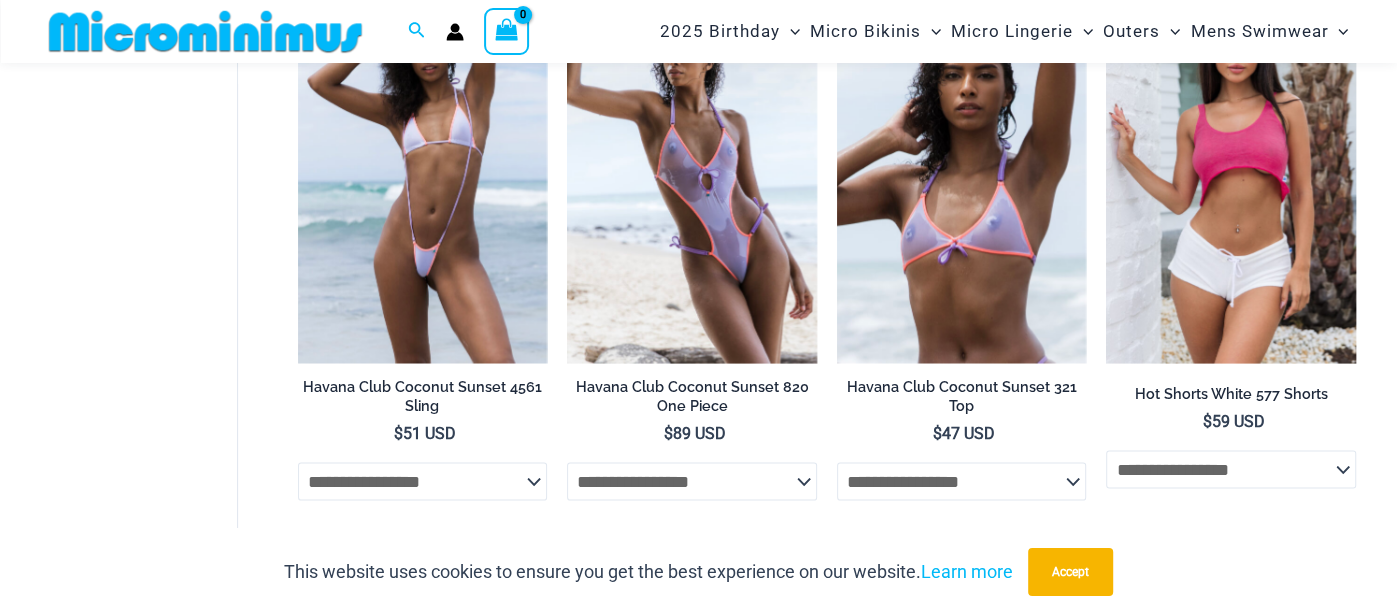 click on "**********" at bounding box center (962, 255) 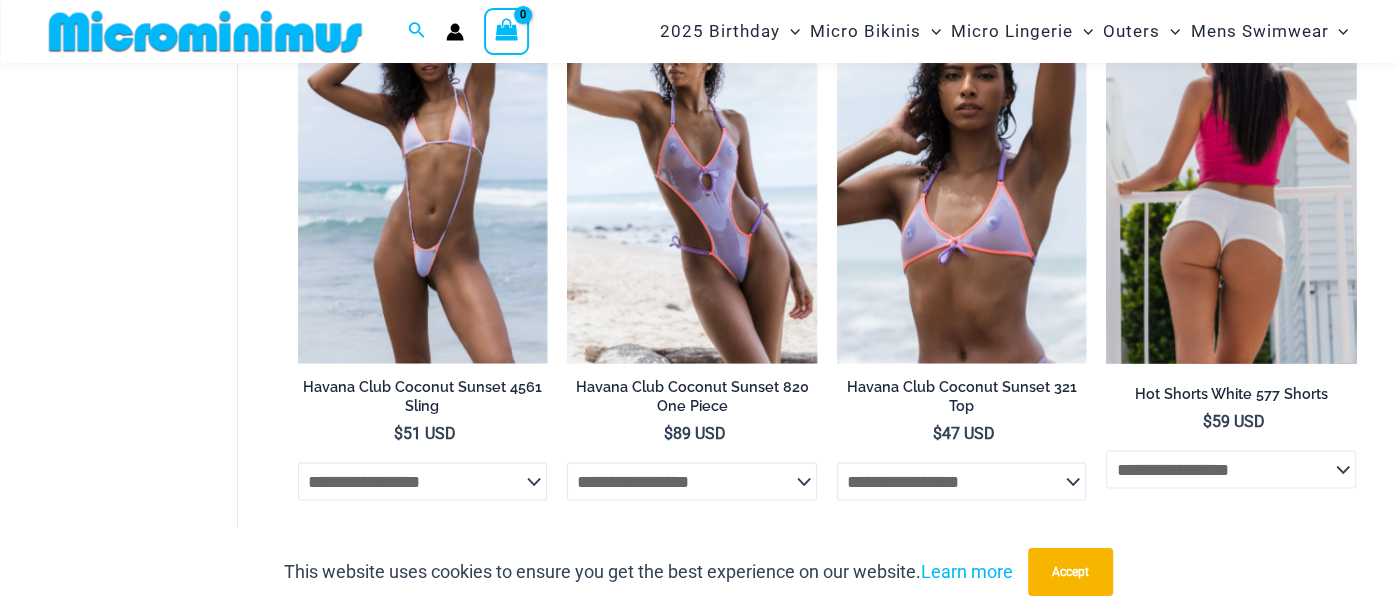 click on "**********" 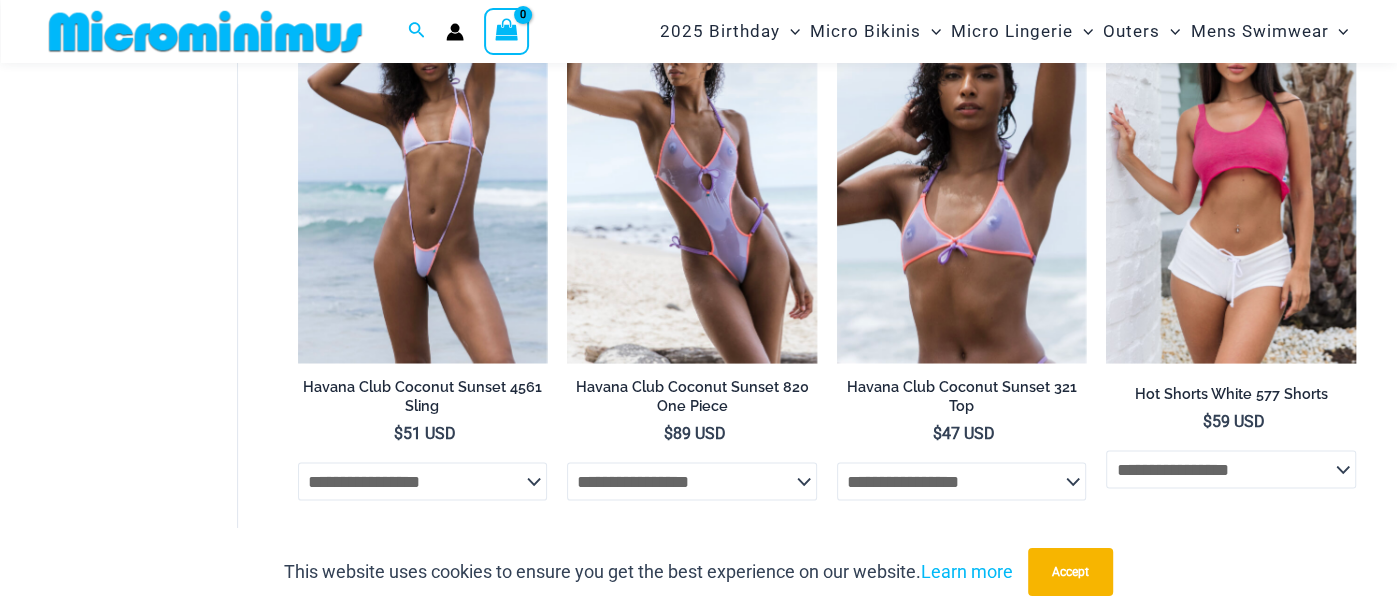 click on "**********" at bounding box center [796, 0] 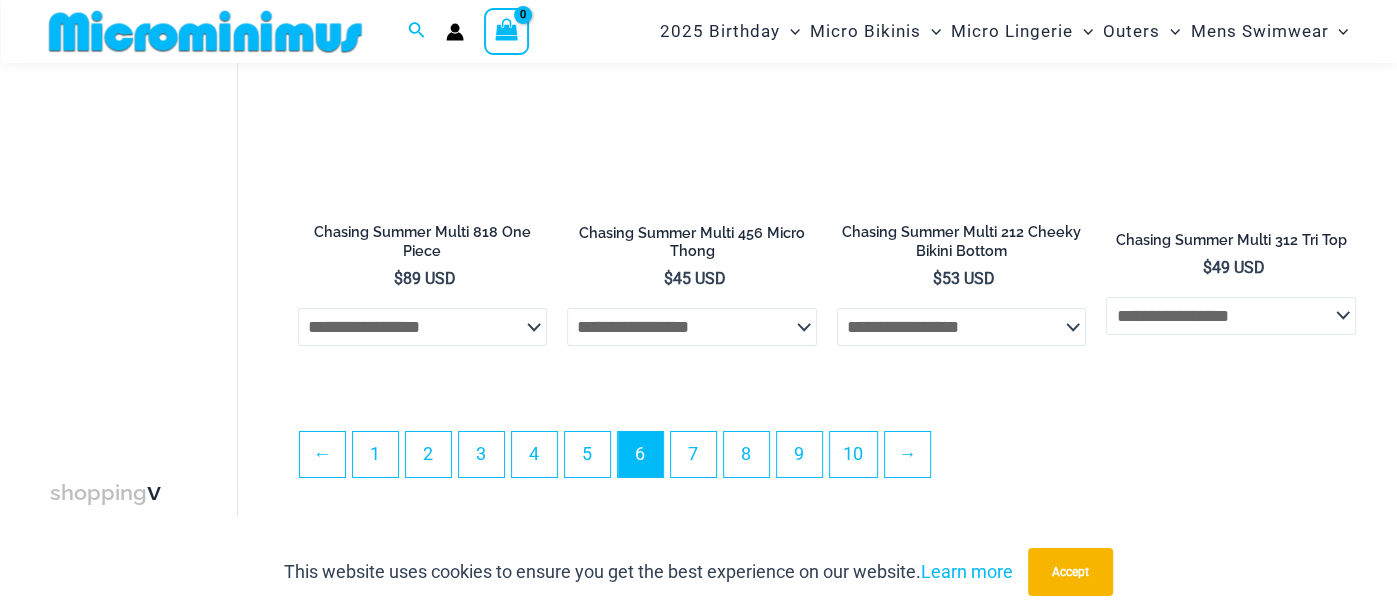scroll, scrollTop: 4450, scrollLeft: 0, axis: vertical 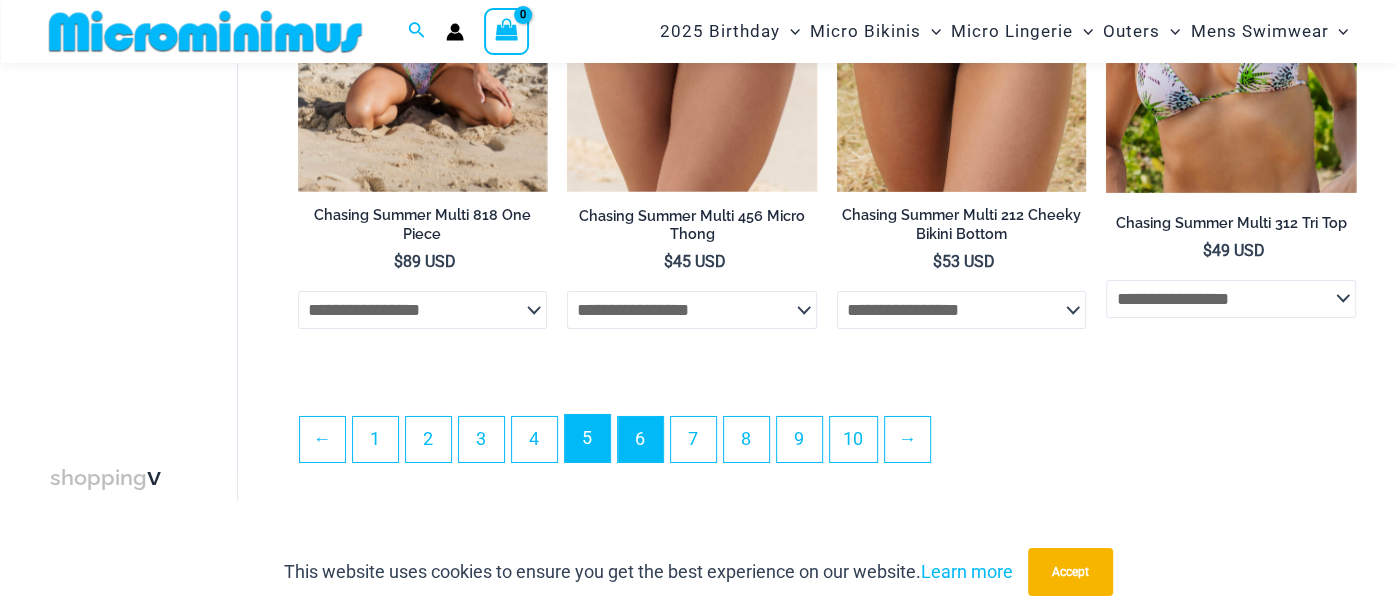 click on "5" at bounding box center [587, 438] 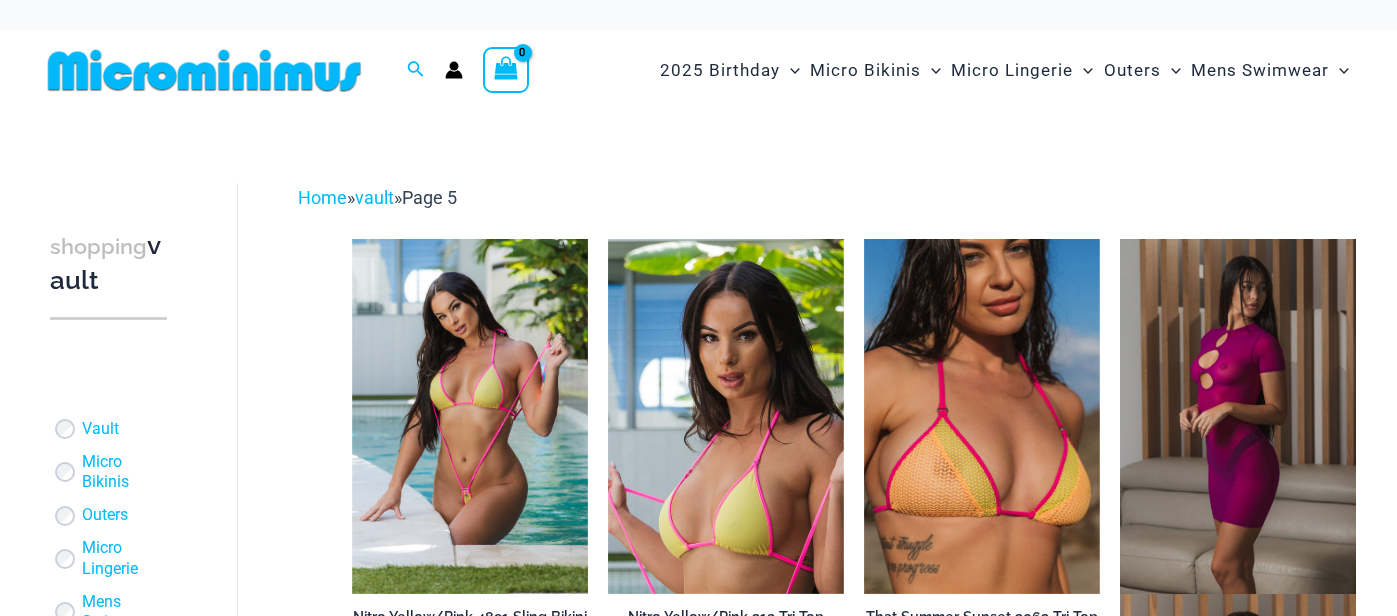 scroll, scrollTop: 0, scrollLeft: 0, axis: both 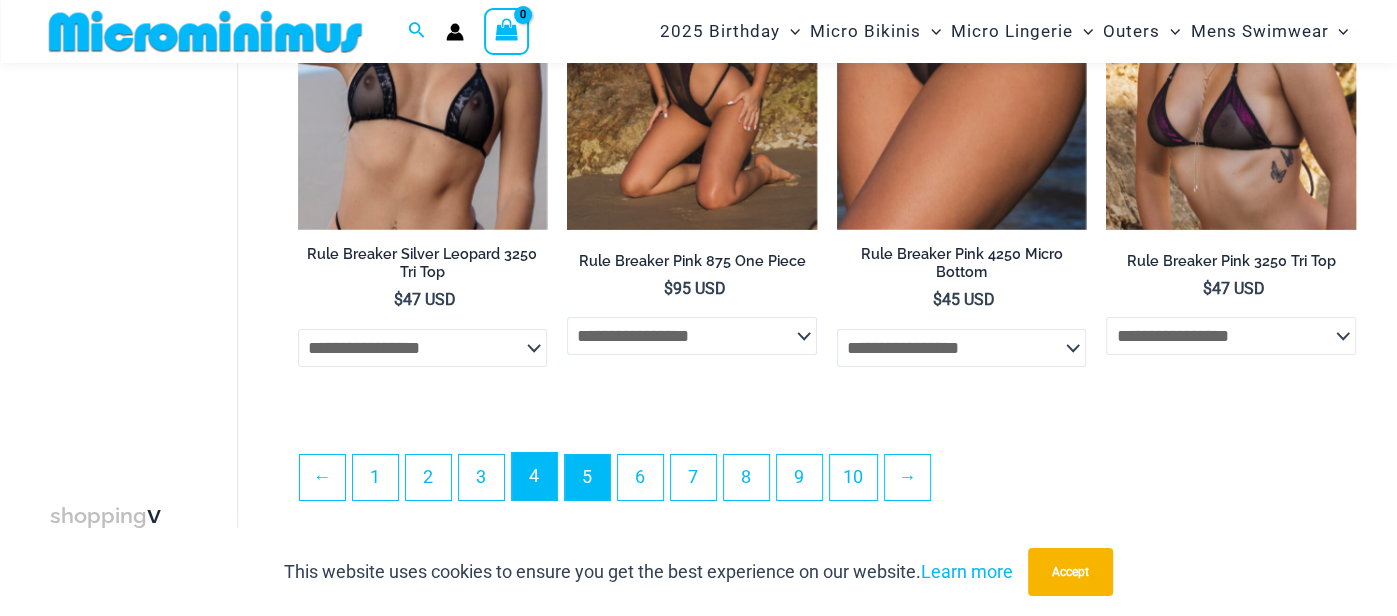 click on "4" at bounding box center (534, 476) 